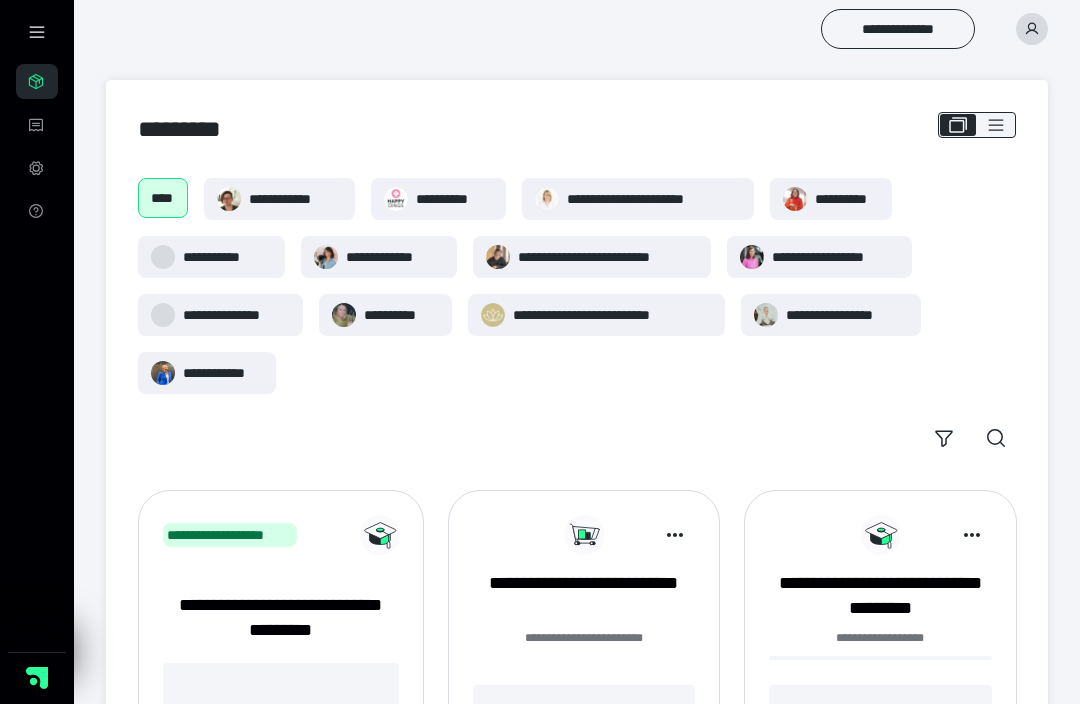 scroll, scrollTop: 0, scrollLeft: 0, axis: both 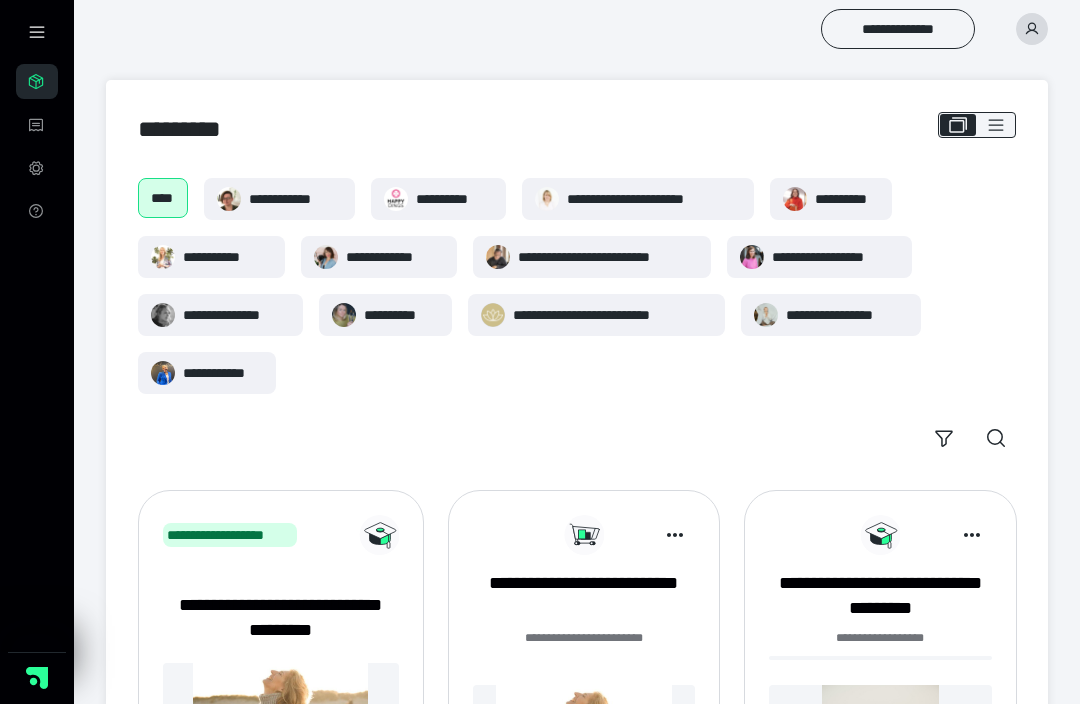 click on "**********" at bounding box center (847, 315) 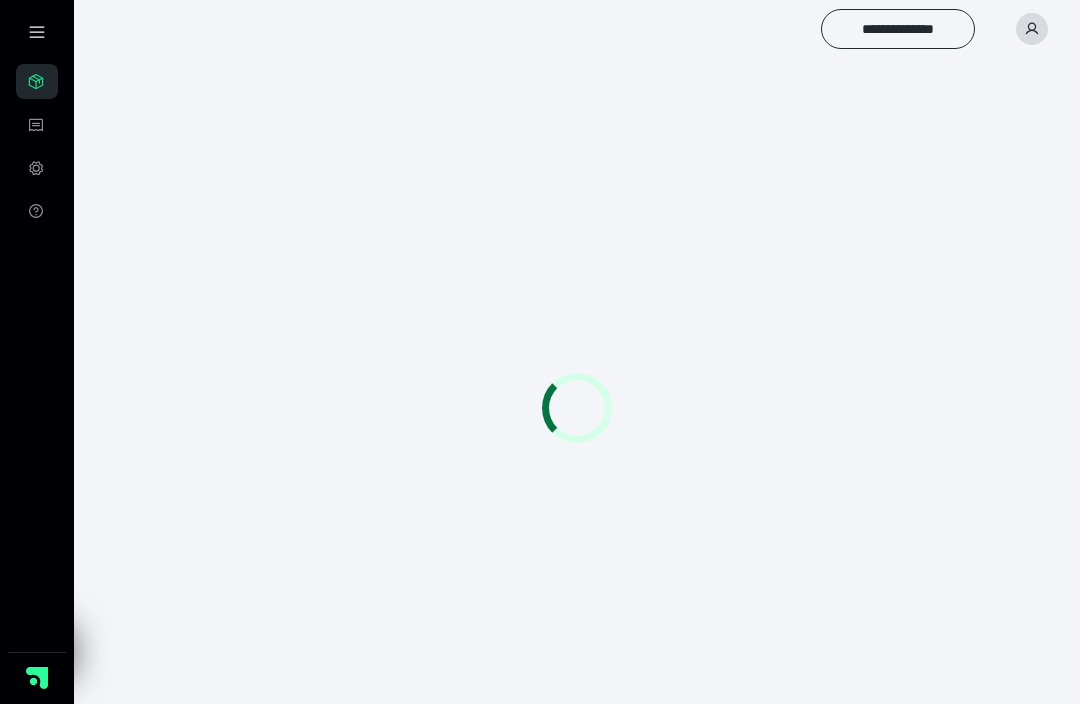 scroll, scrollTop: 0, scrollLeft: 0, axis: both 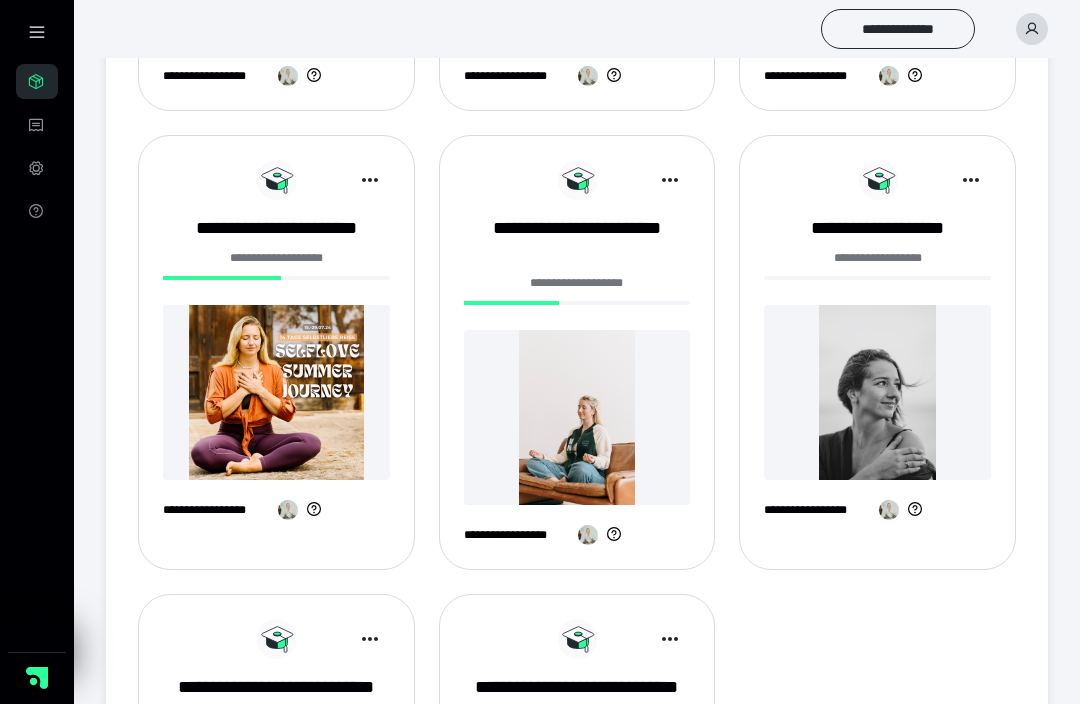 click at bounding box center [276, 392] 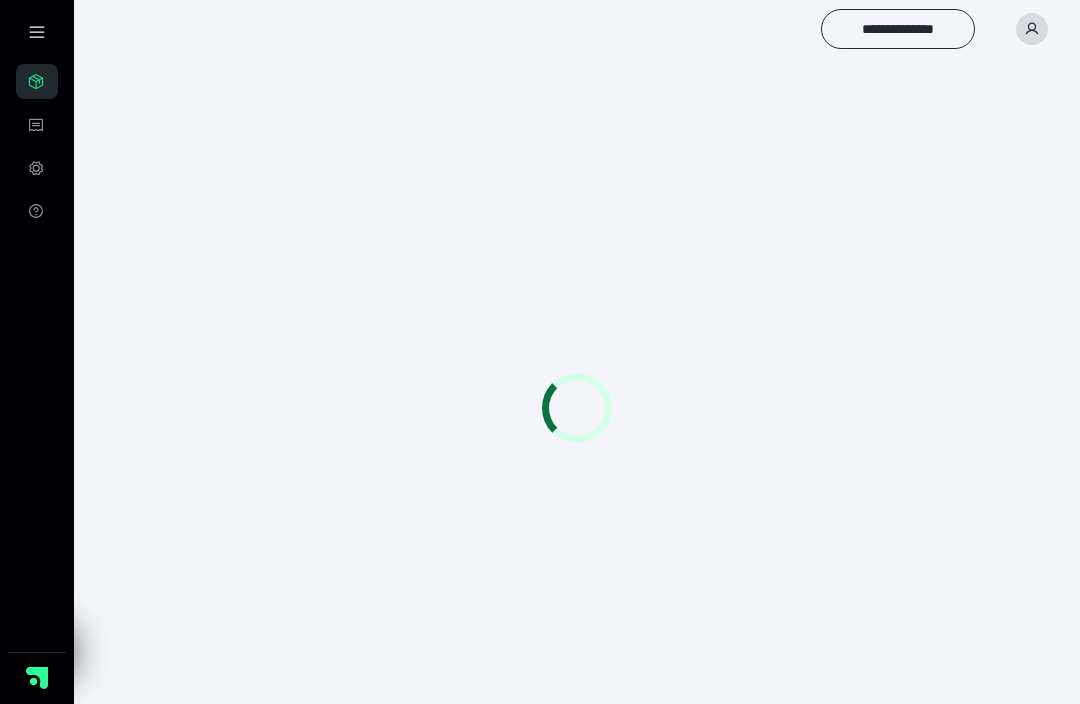 scroll, scrollTop: 0, scrollLeft: 0, axis: both 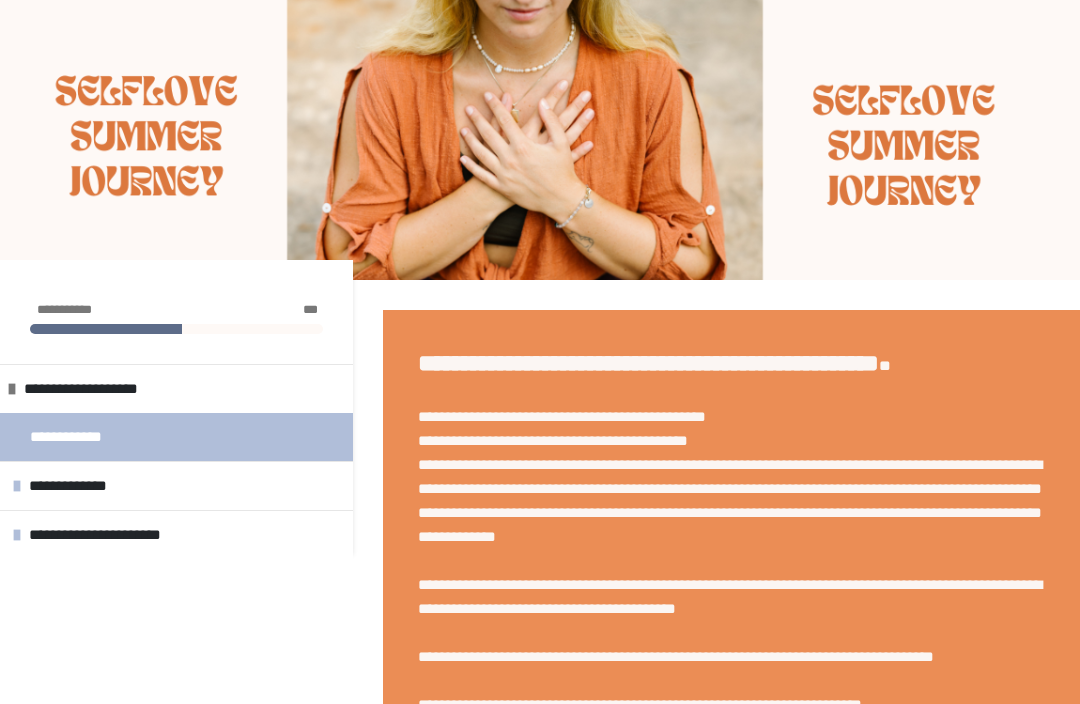 click on "**********" at bounding box center (114, 535) 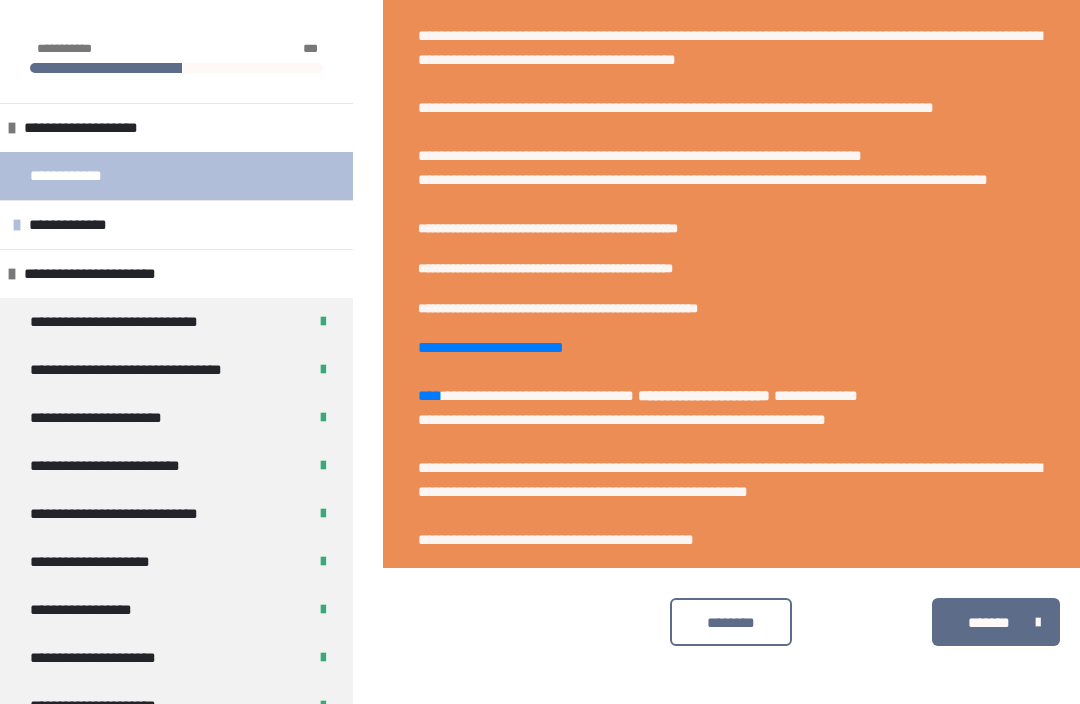 scroll, scrollTop: 596, scrollLeft: 0, axis: vertical 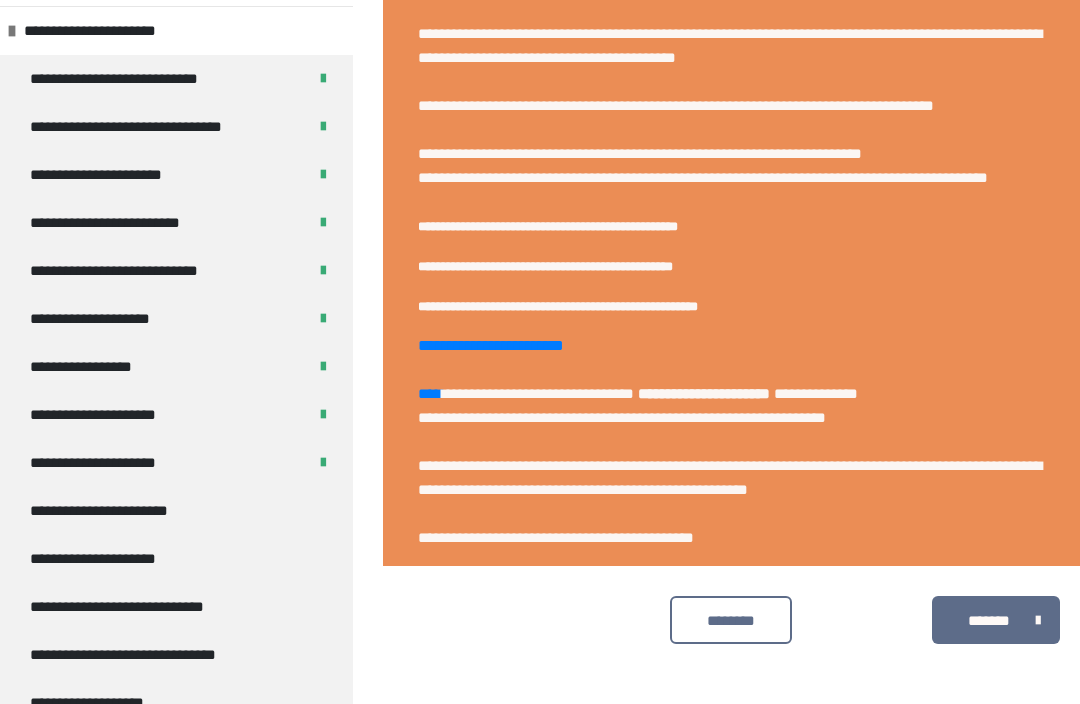 click on "**********" at bounding box center (117, 511) 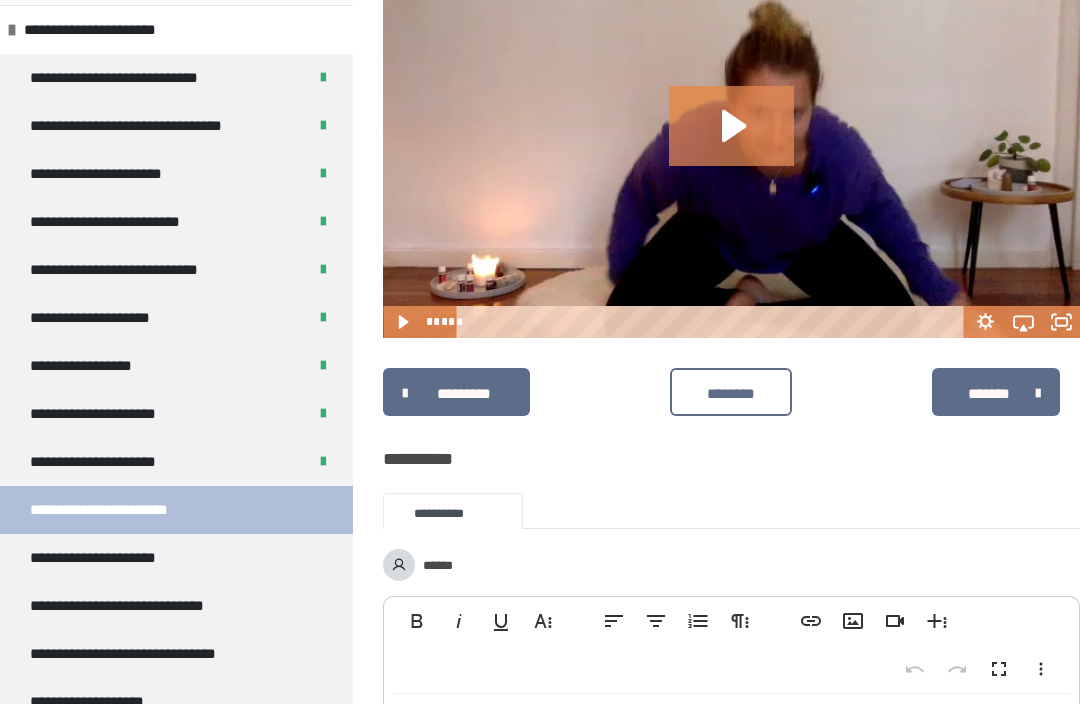 scroll, scrollTop: 358, scrollLeft: 0, axis: vertical 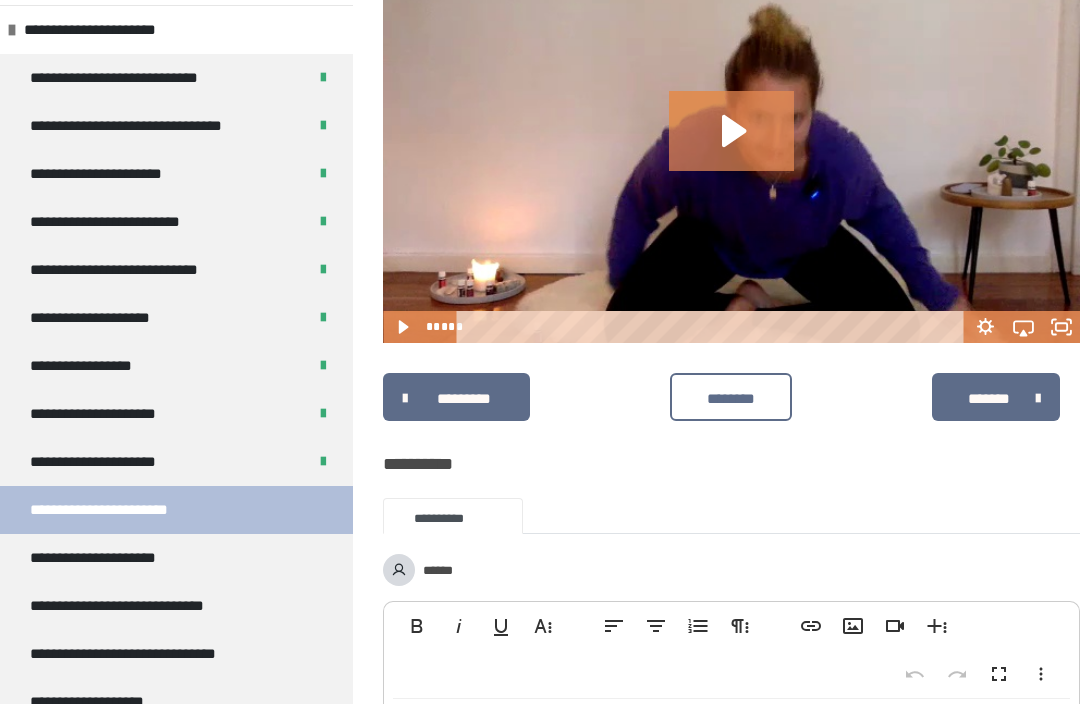 click 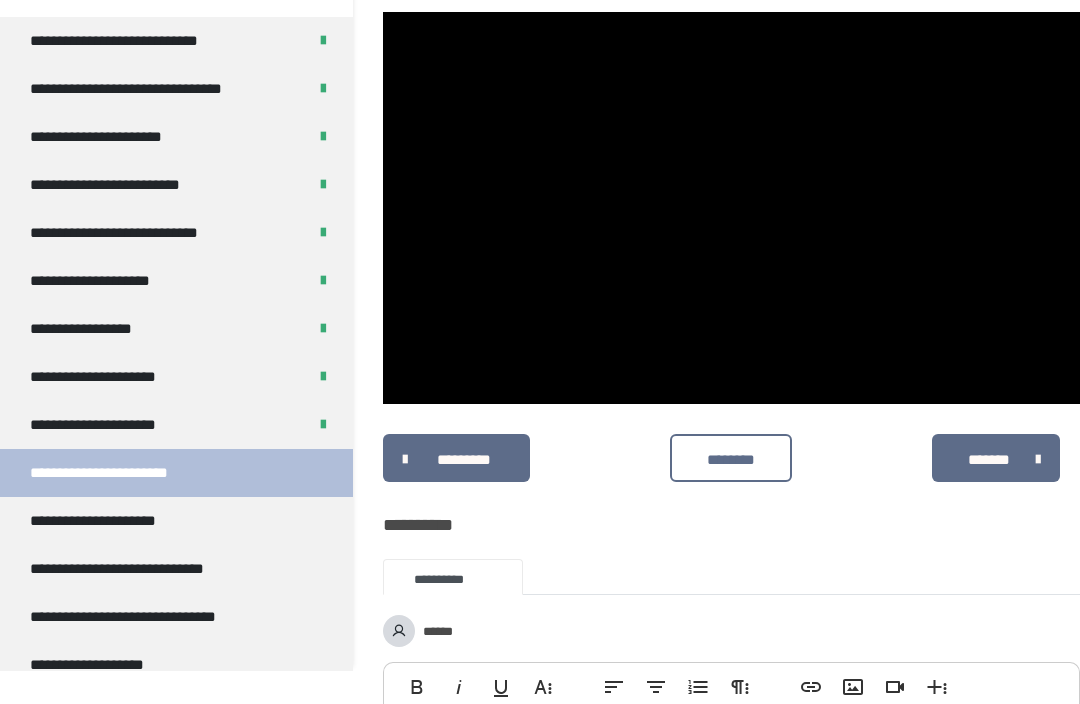 scroll, scrollTop: 193, scrollLeft: 0, axis: vertical 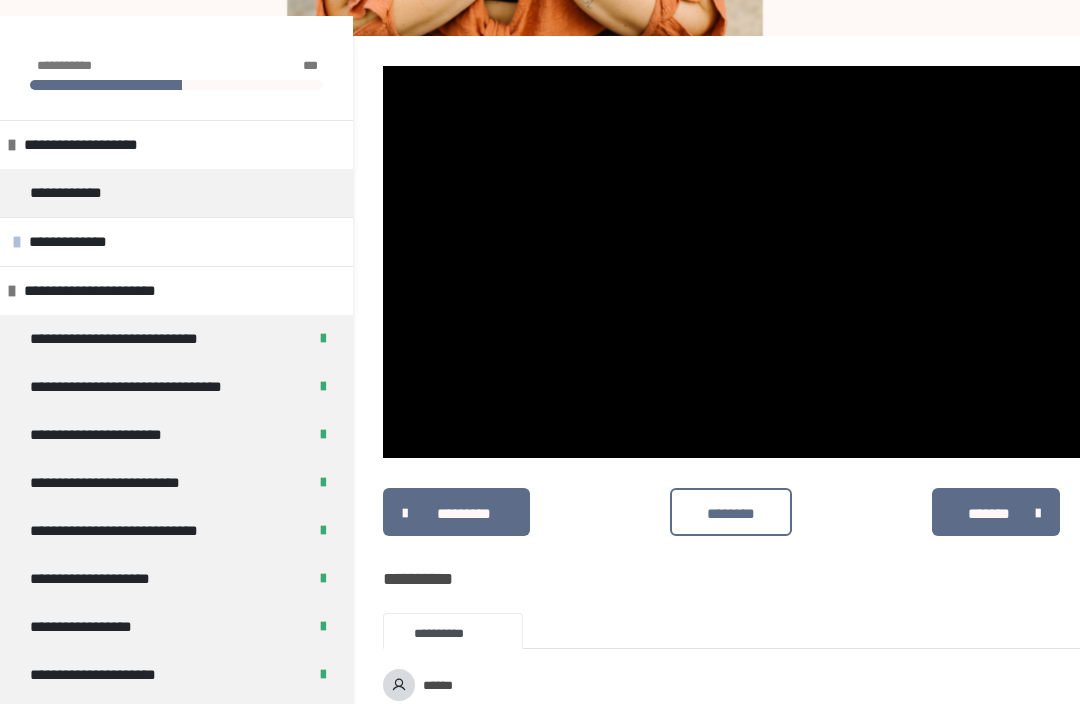 click at bounding box center [731, 262] 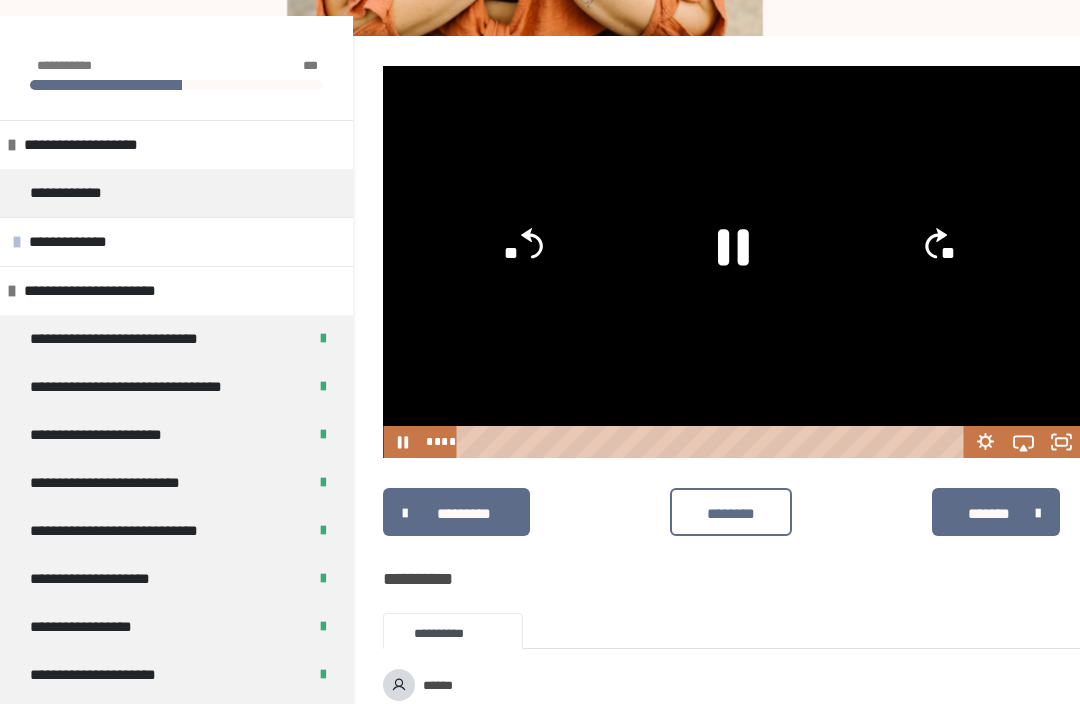 click 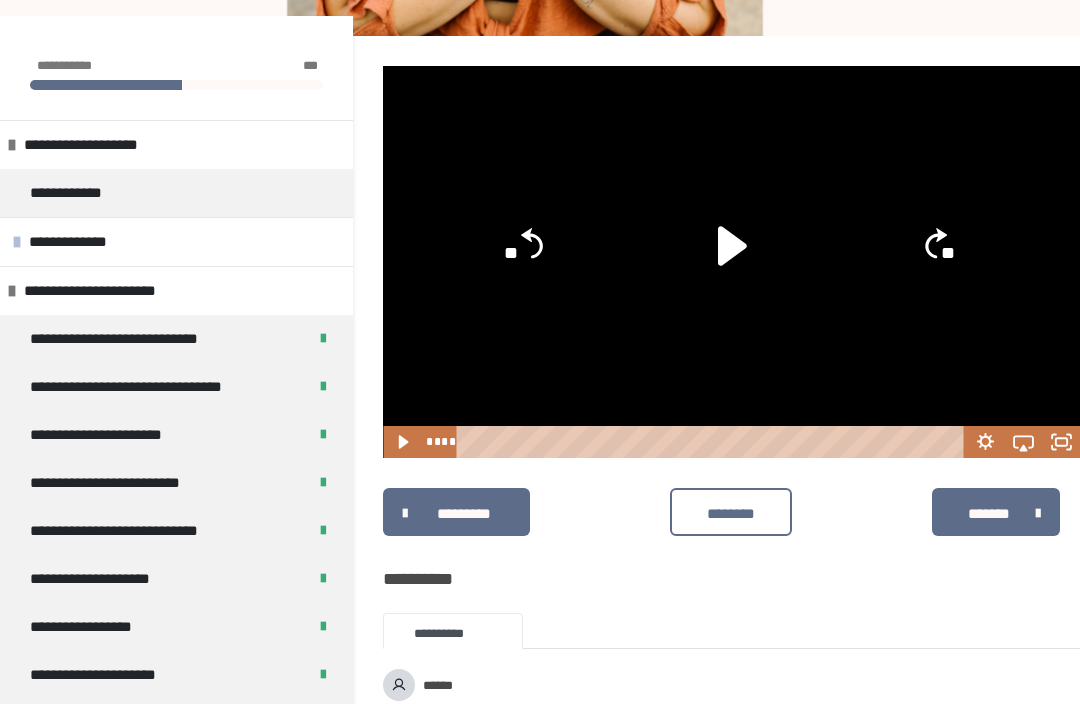 click 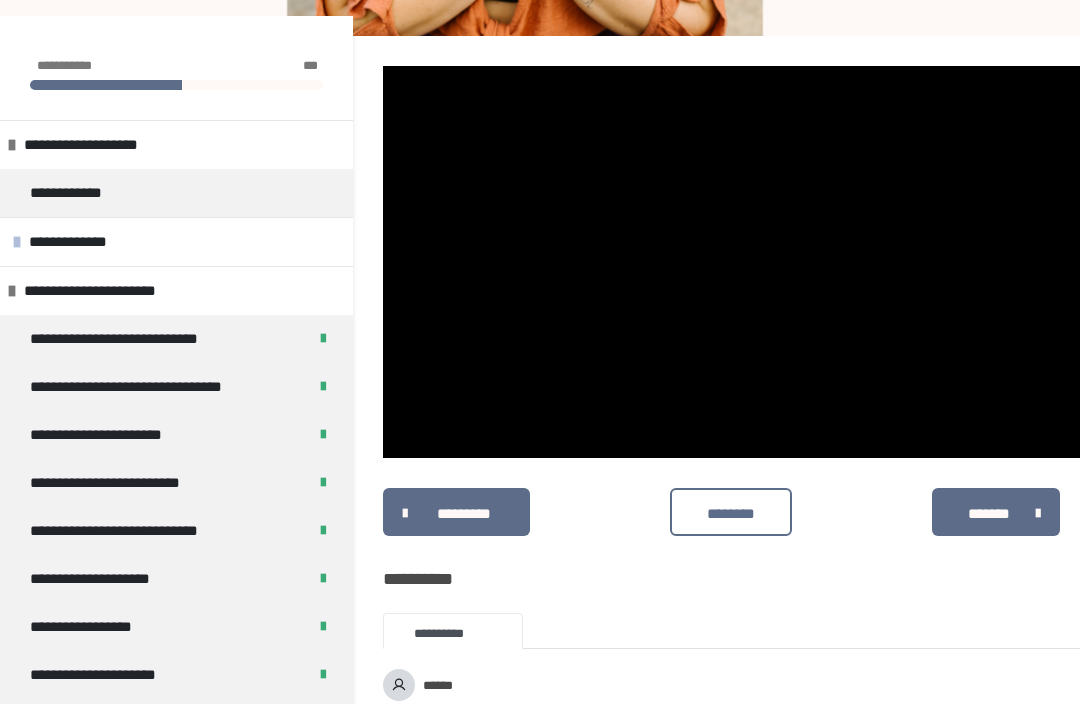 click at bounding box center [731, 262] 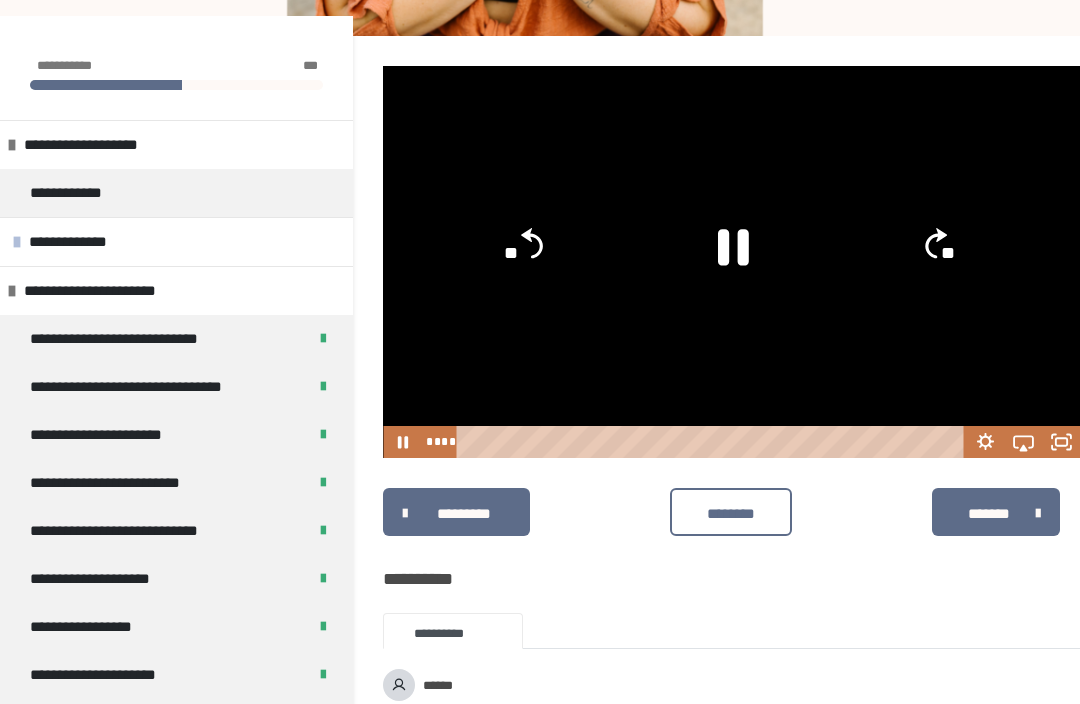 click 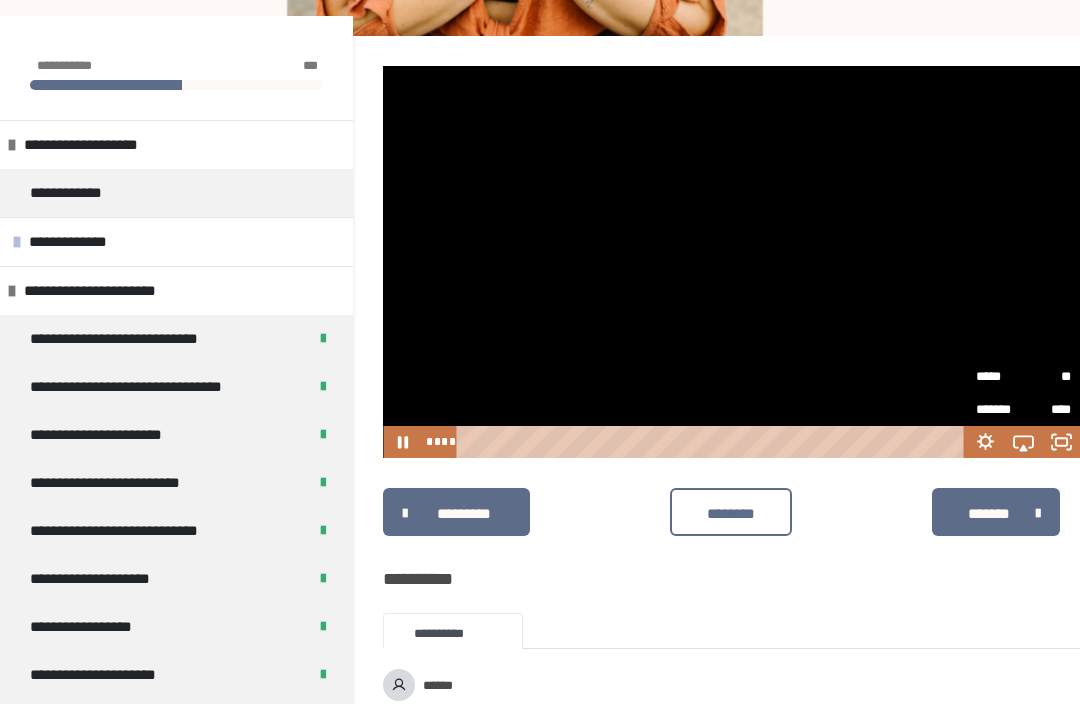 click at bounding box center (731, 262) 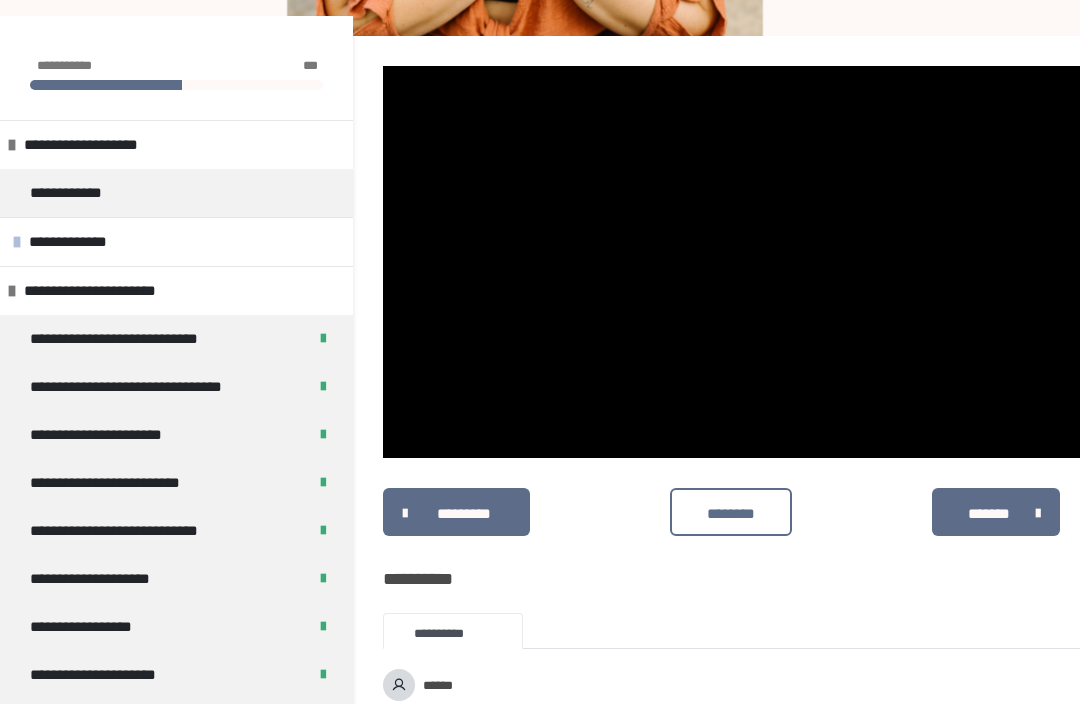 click at bounding box center [731, 262] 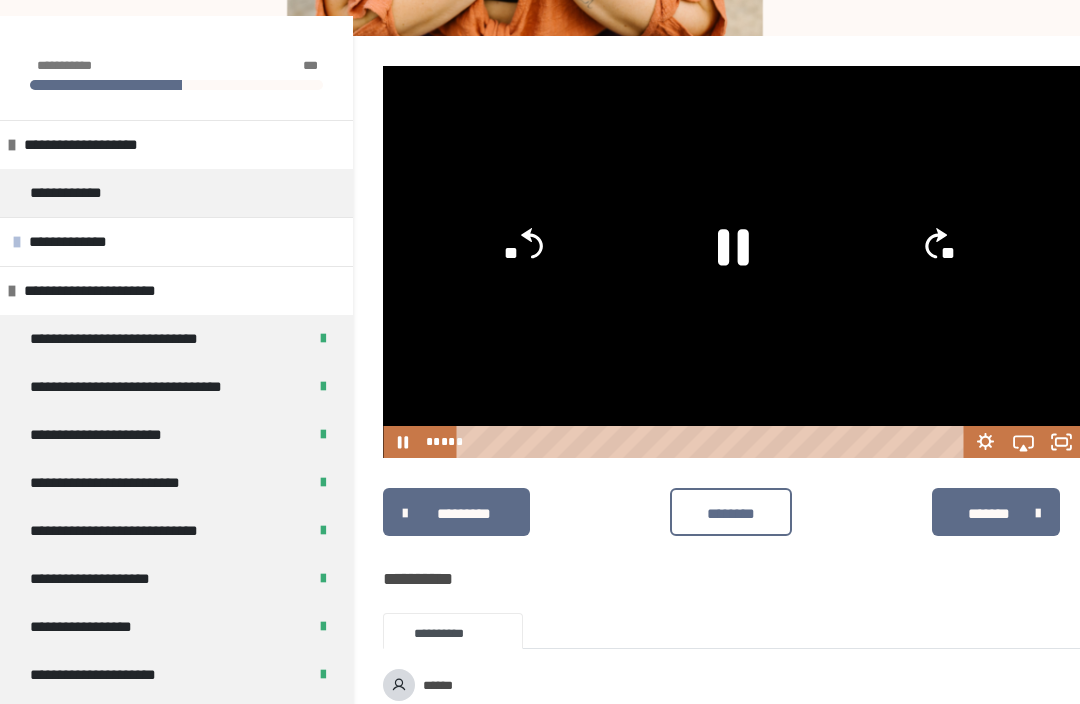 click on "**" 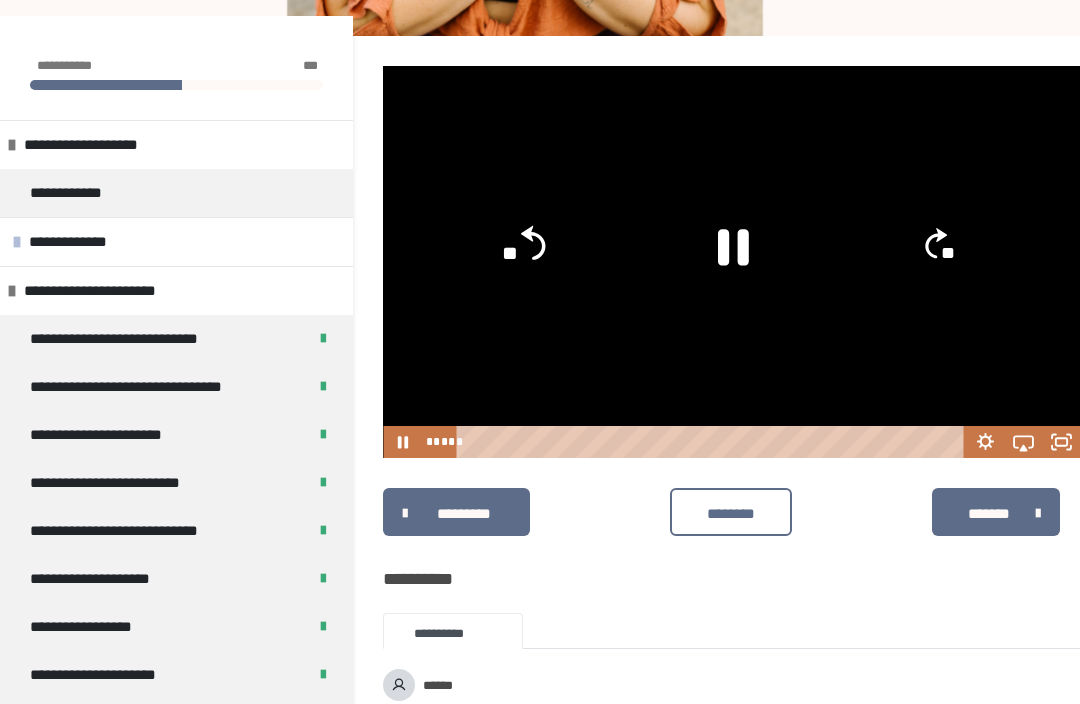 click on "**" 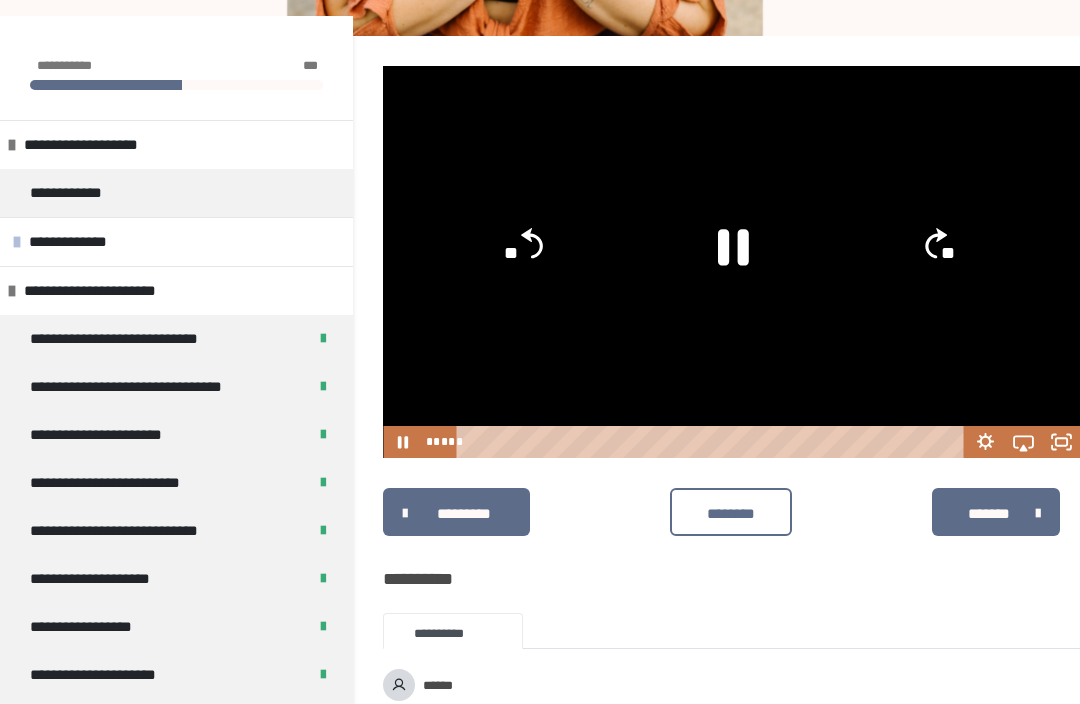 click on "**" 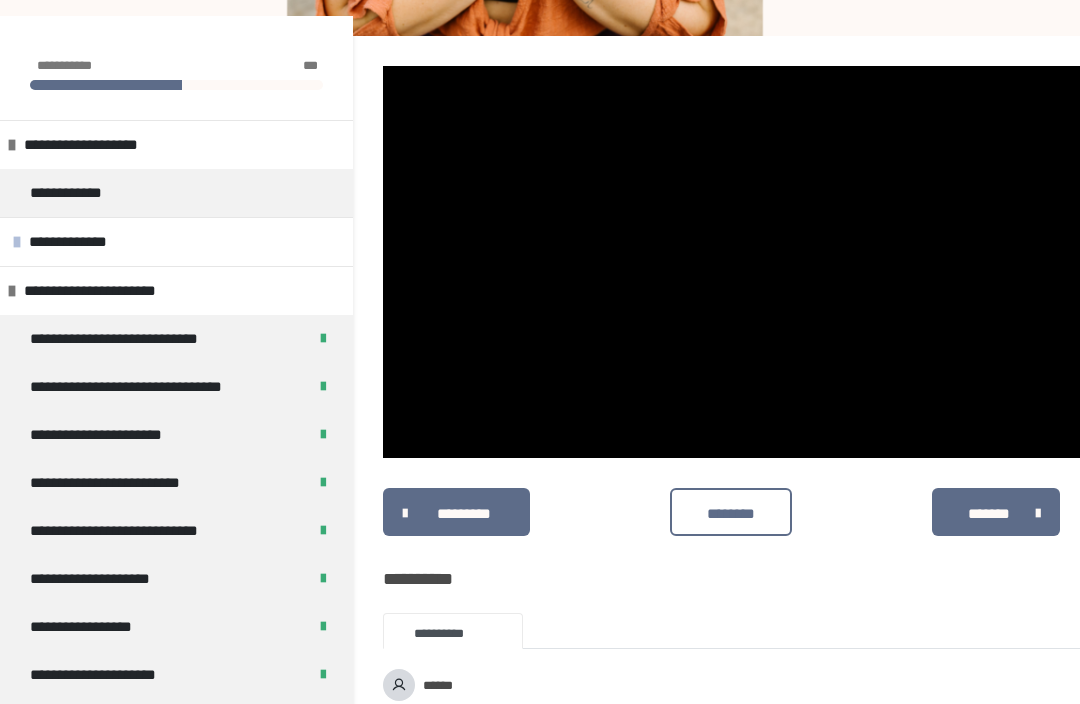 click at bounding box center [731, 262] 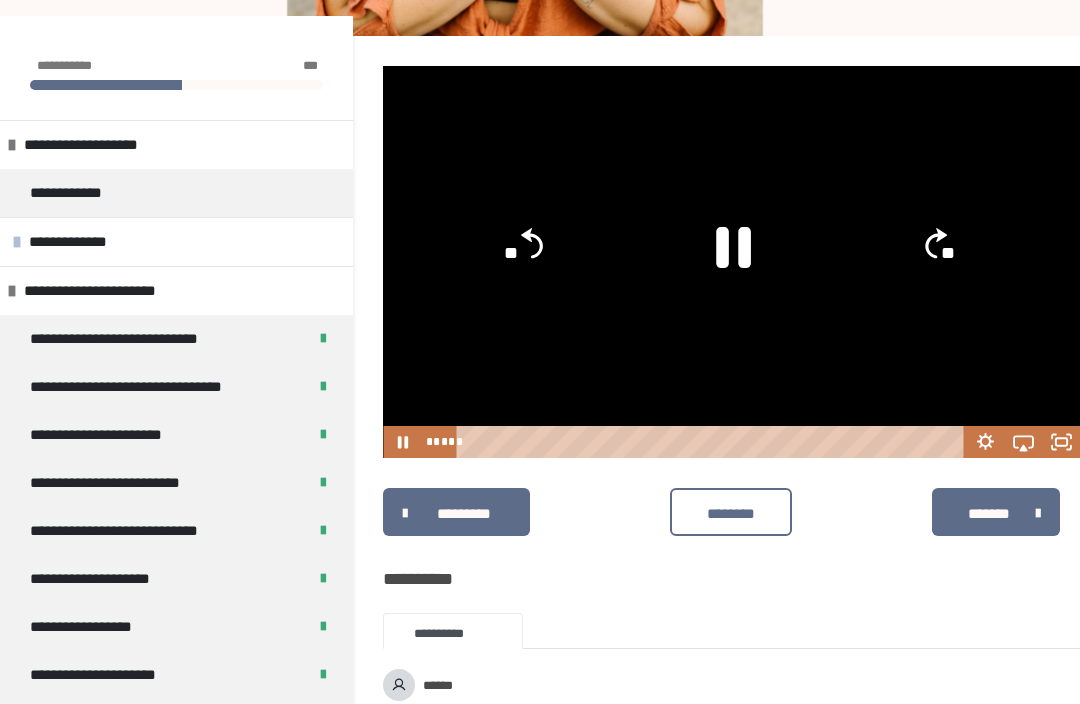 click 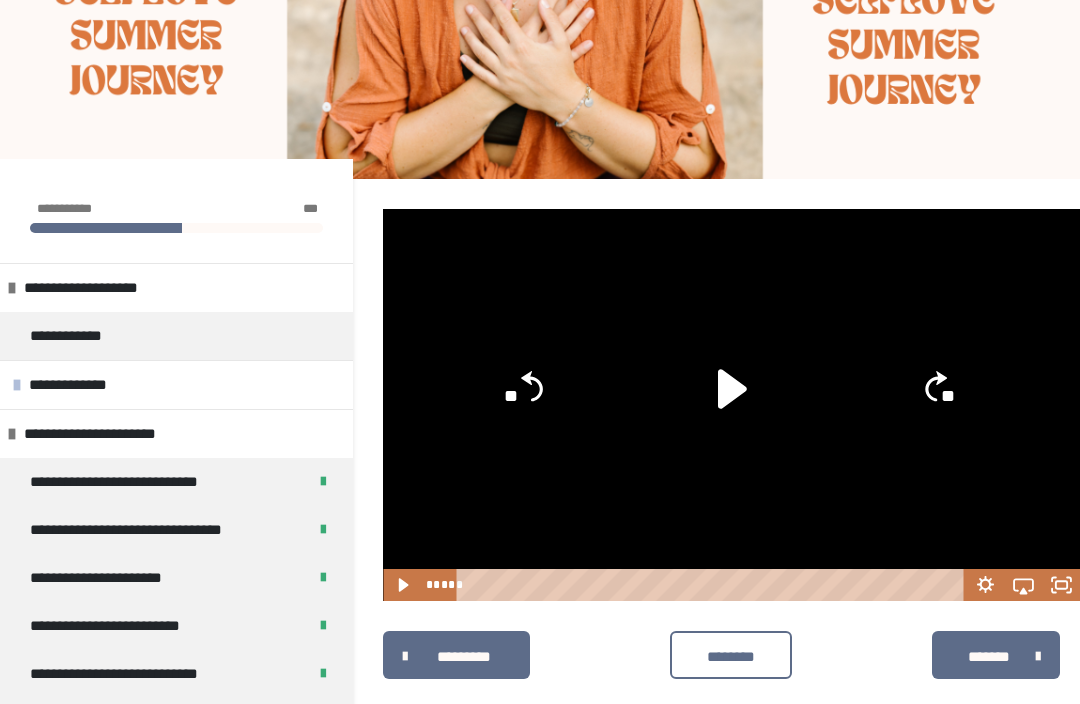 scroll, scrollTop: 0, scrollLeft: 0, axis: both 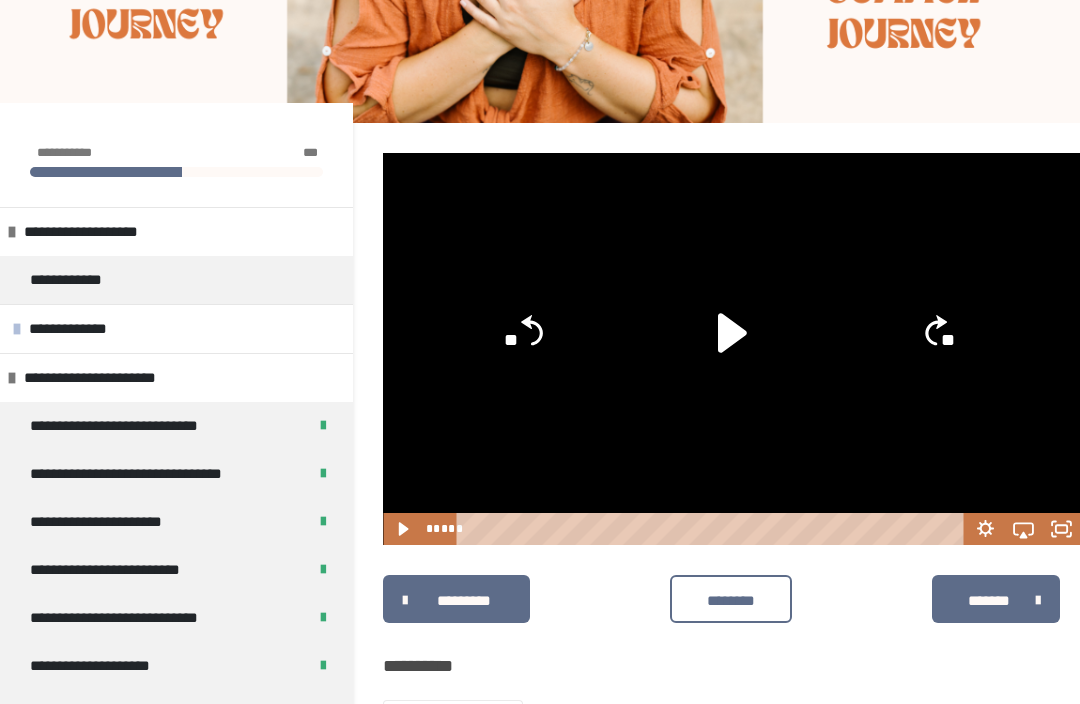 click 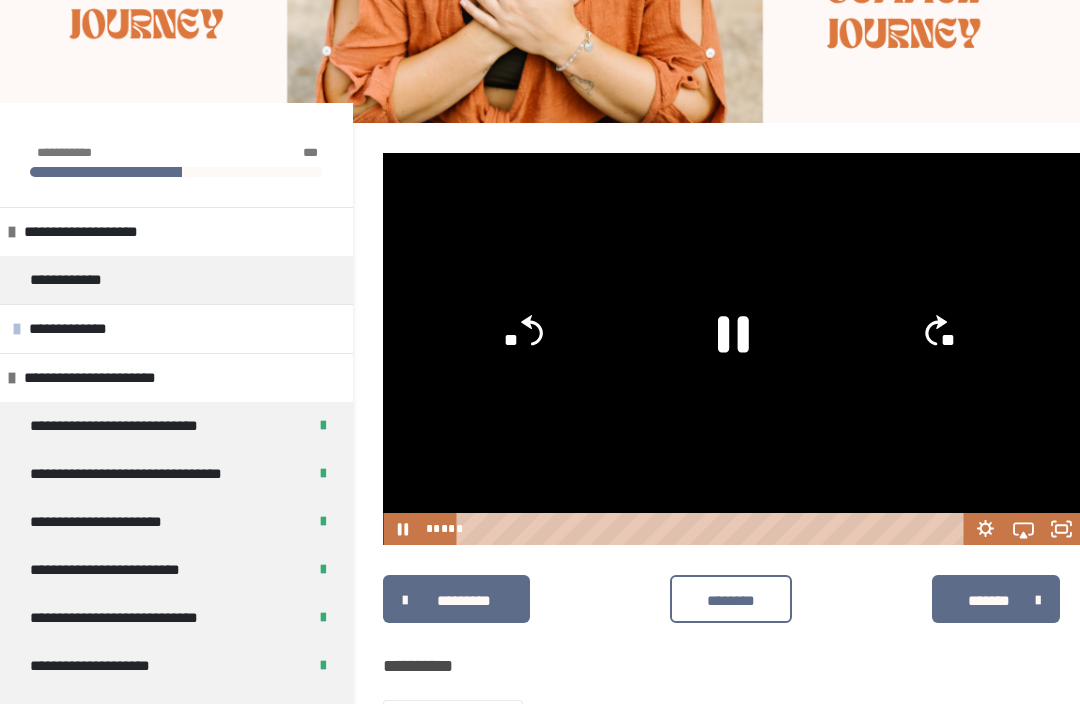 scroll, scrollTop: 157, scrollLeft: 0, axis: vertical 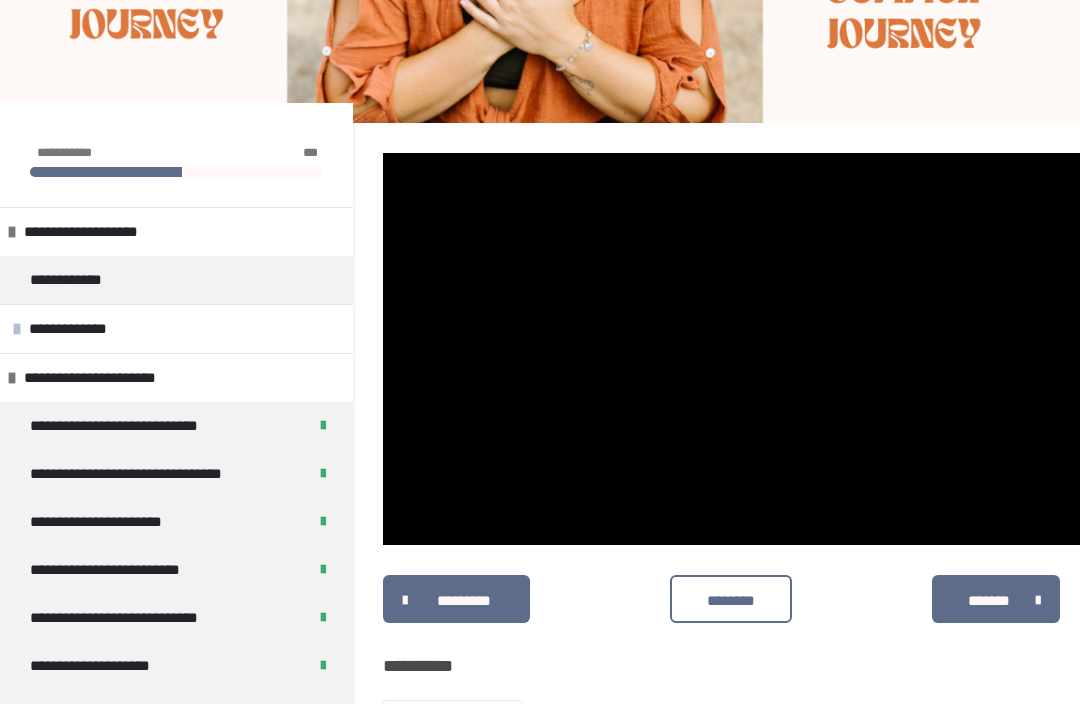 click at bounding box center (731, 349) 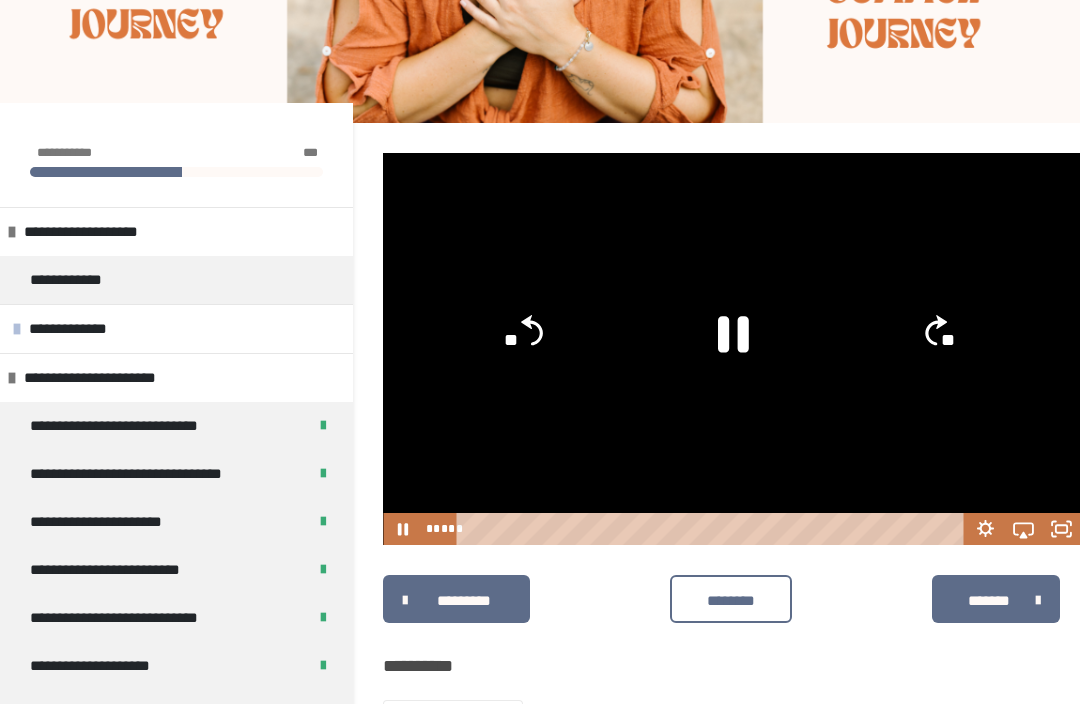 click 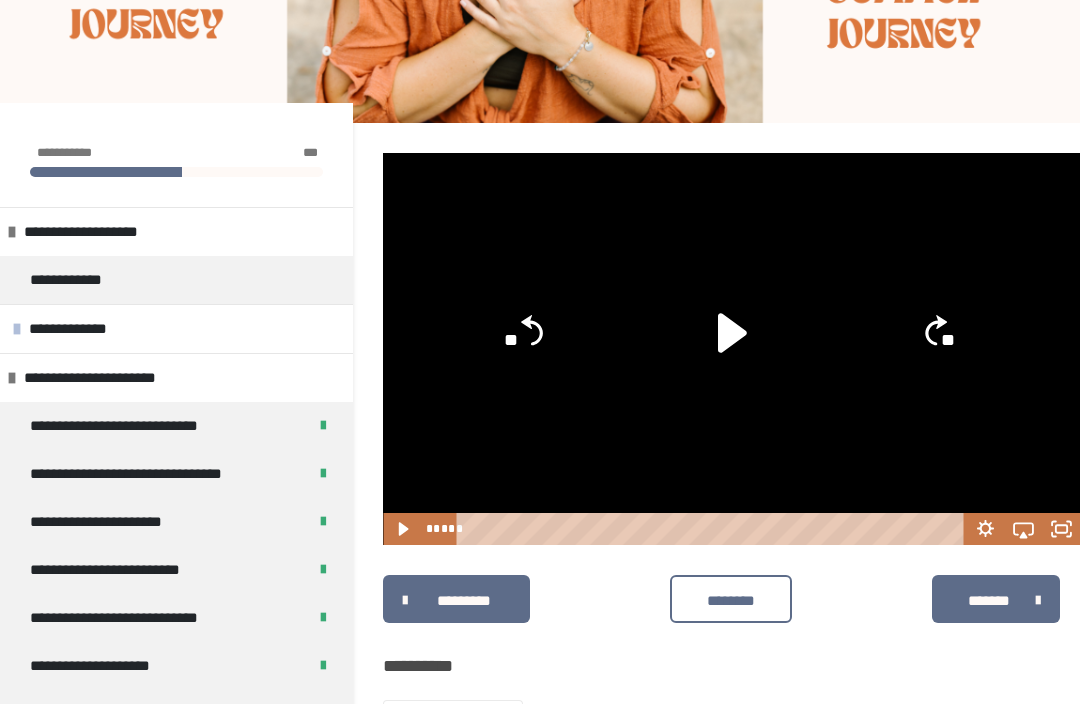 click 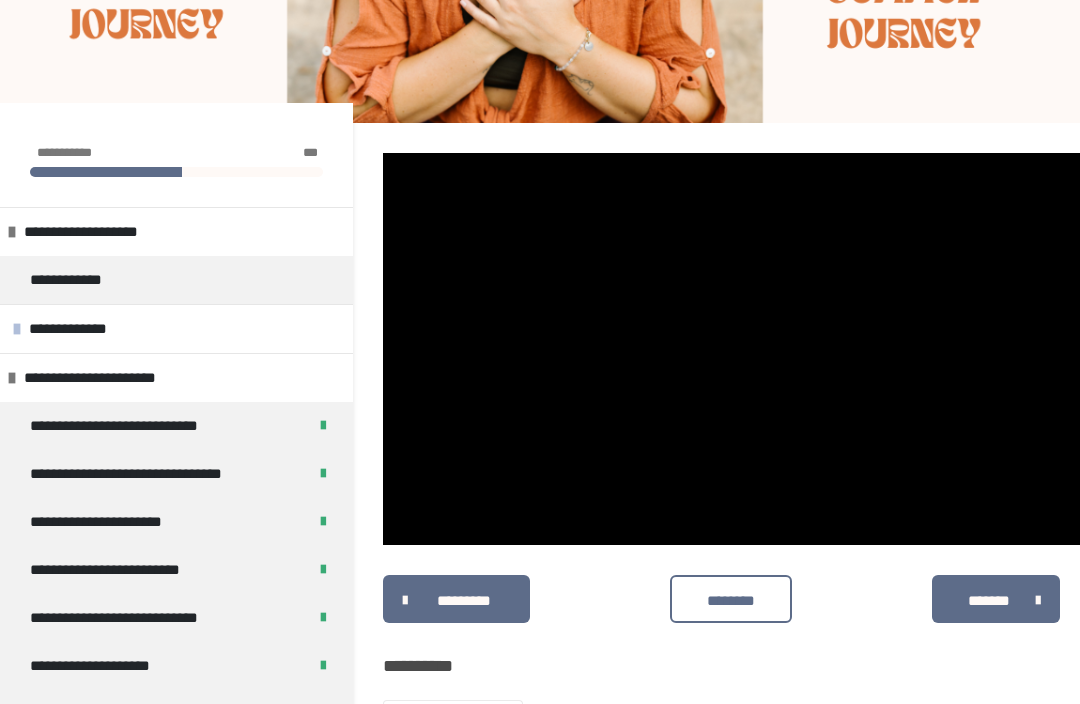 click at bounding box center (731, 349) 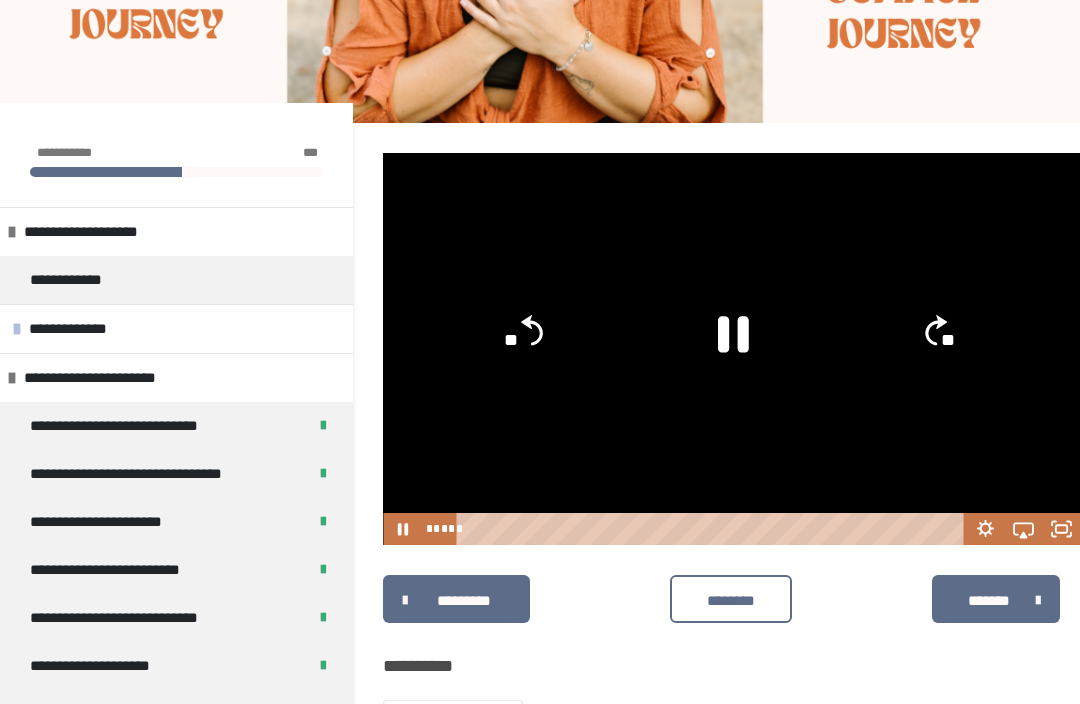 click 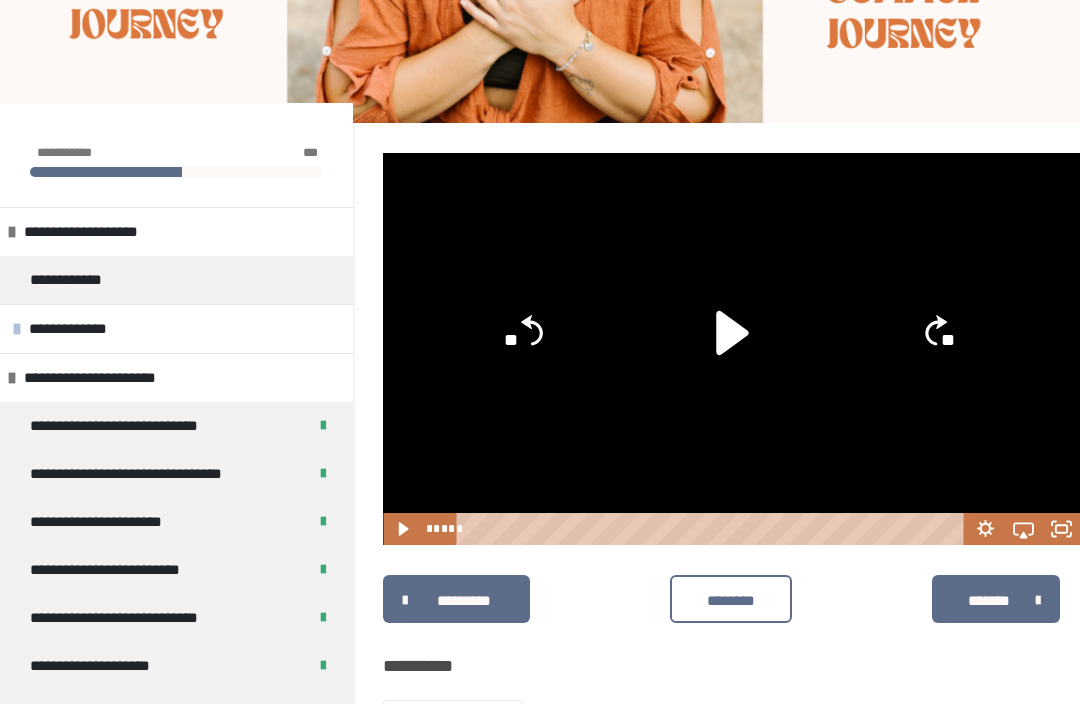 click 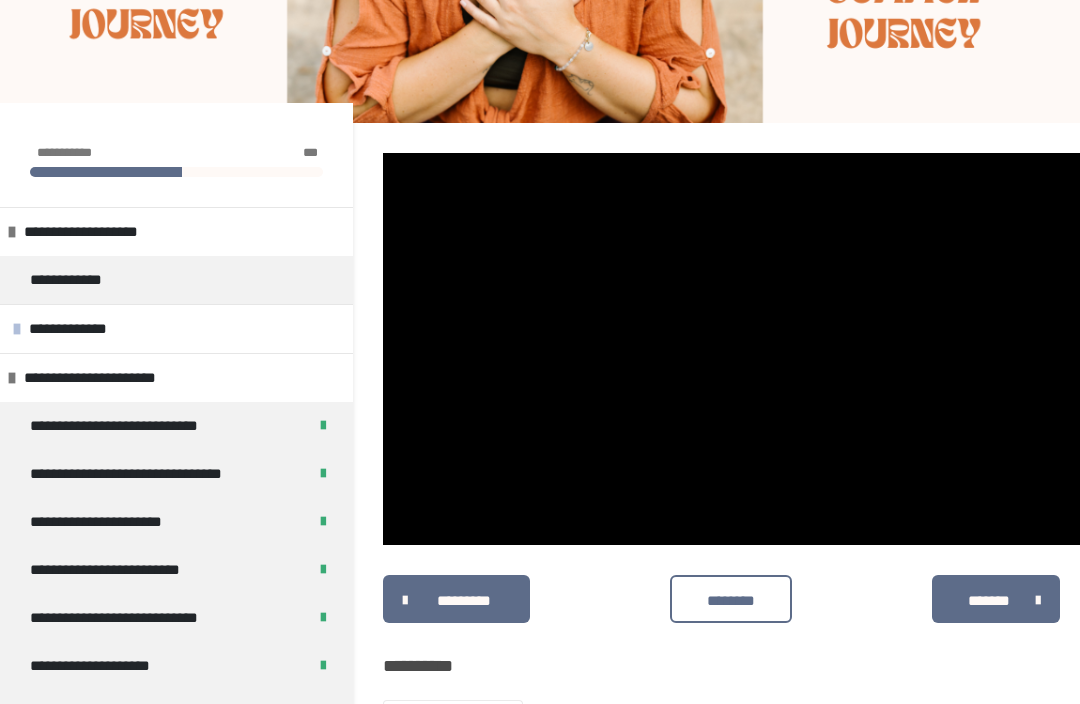 click at bounding box center (731, 349) 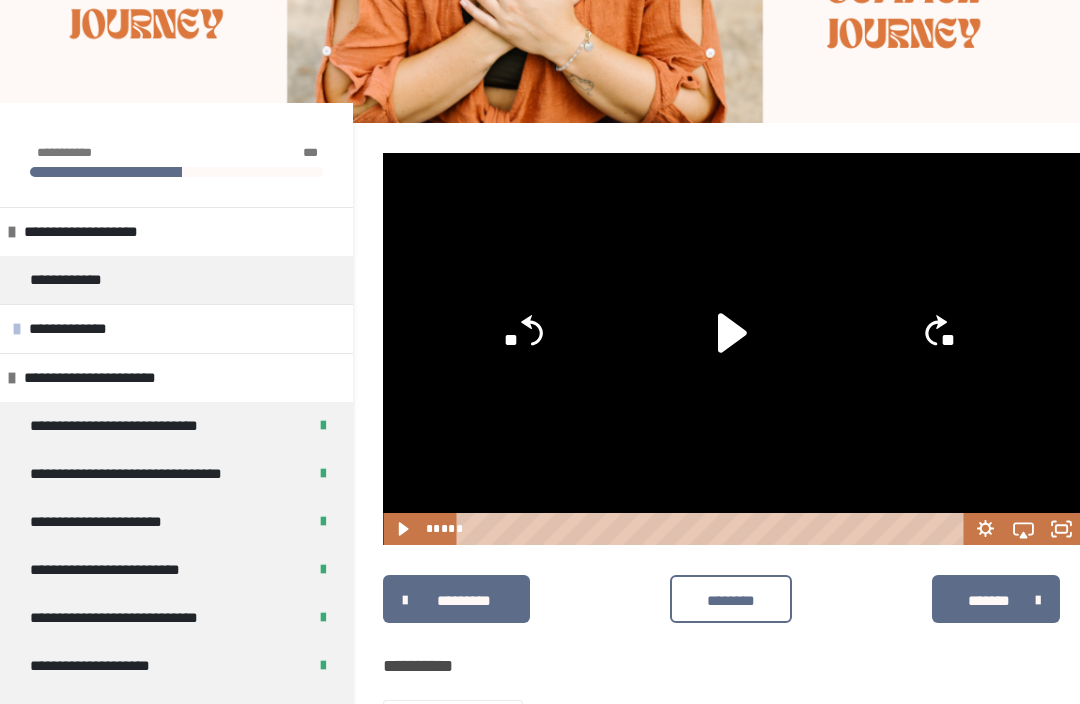 click on "********" at bounding box center (730, 600) 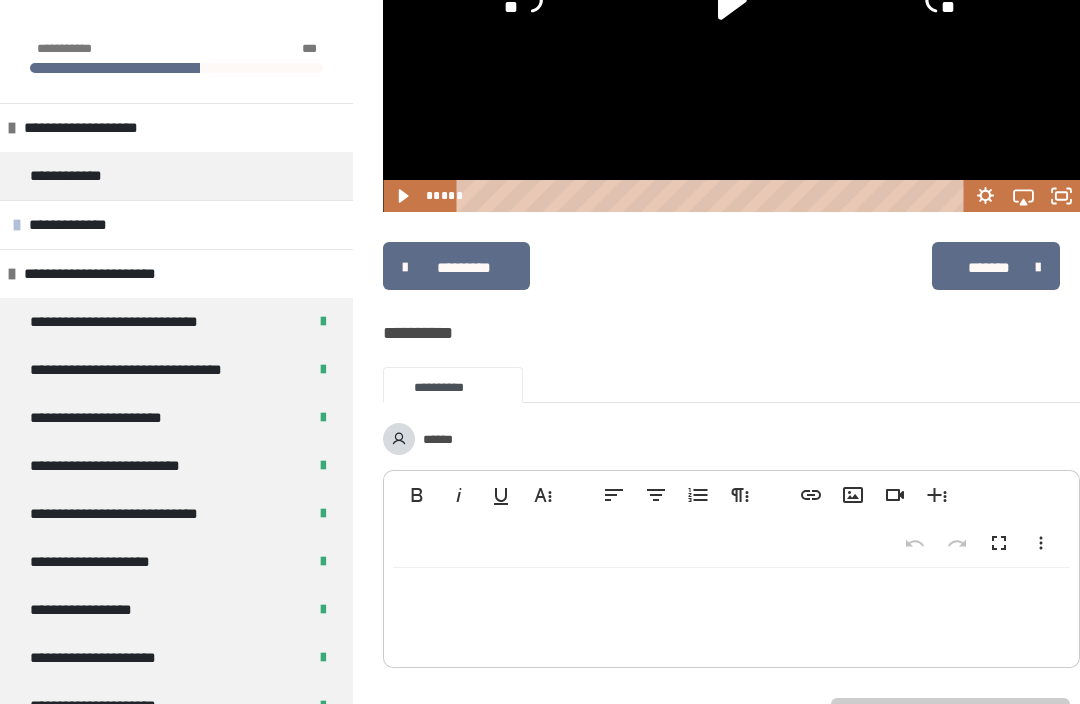 scroll, scrollTop: 496, scrollLeft: 0, axis: vertical 